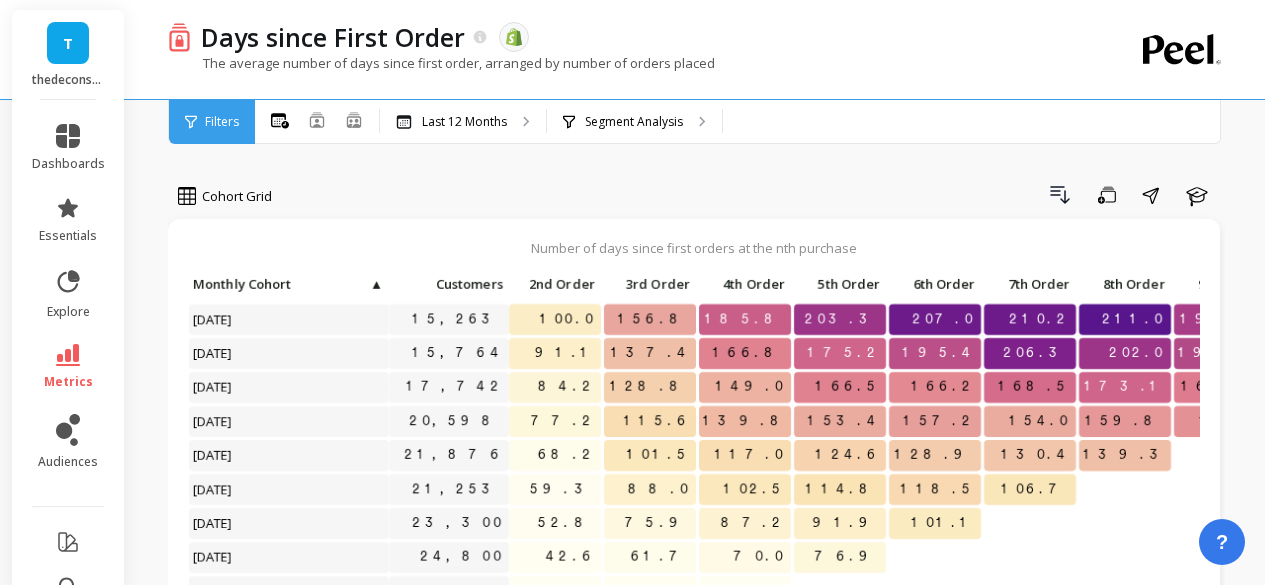 scroll, scrollTop: 0, scrollLeft: 0, axis: both 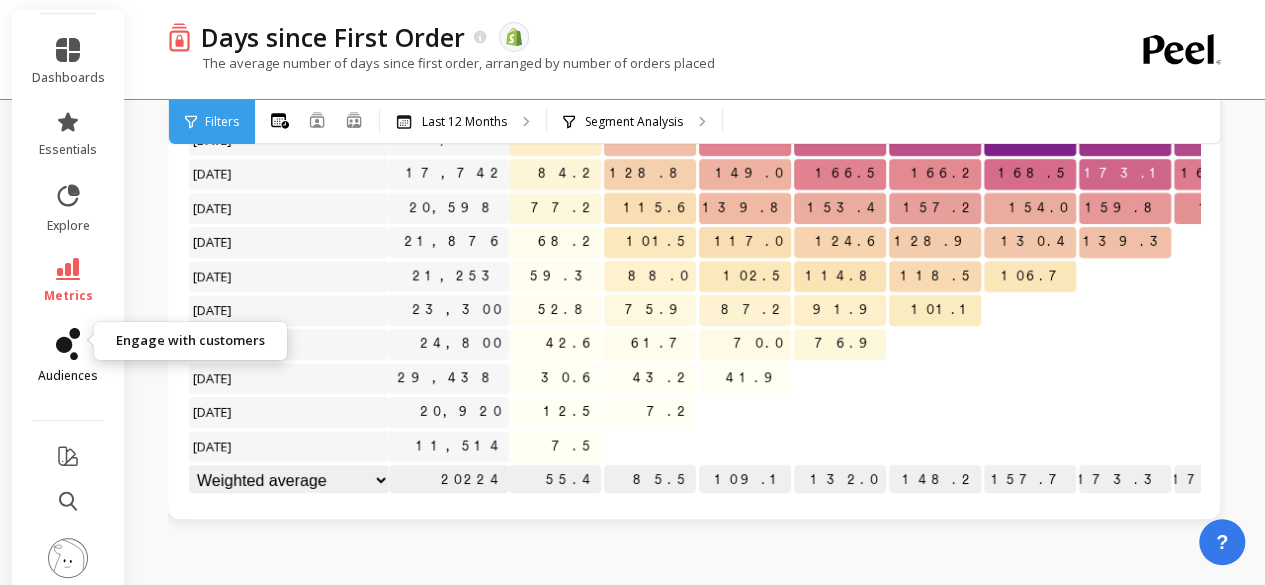 click on "audiences" at bounding box center (68, 356) 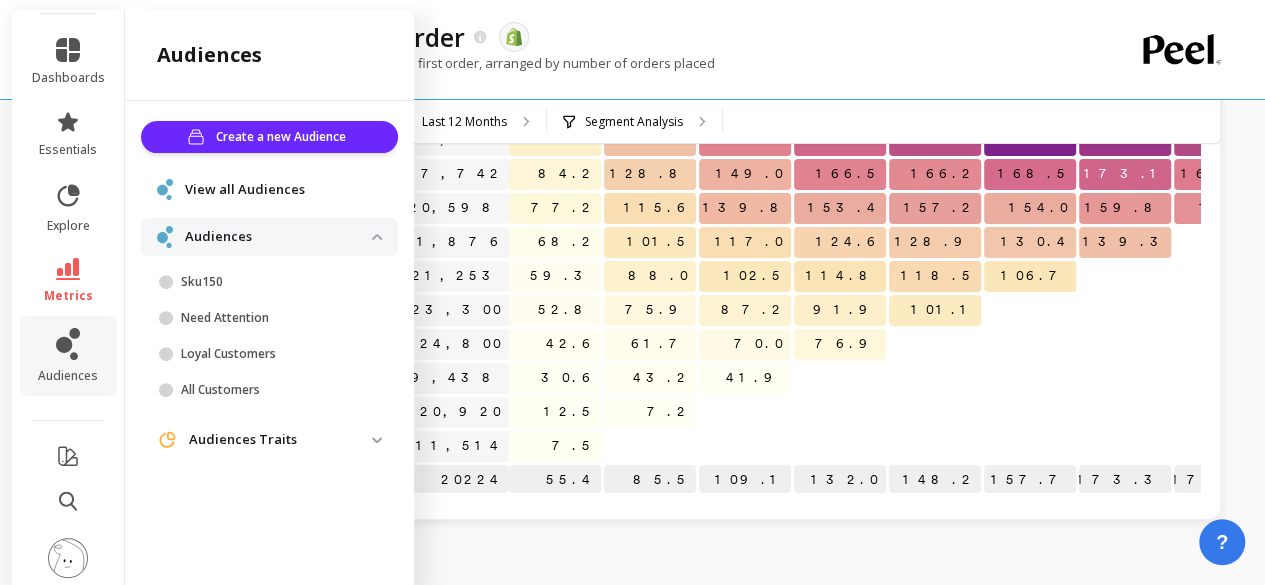 click on "Audiences Traits" at bounding box center (280, 440) 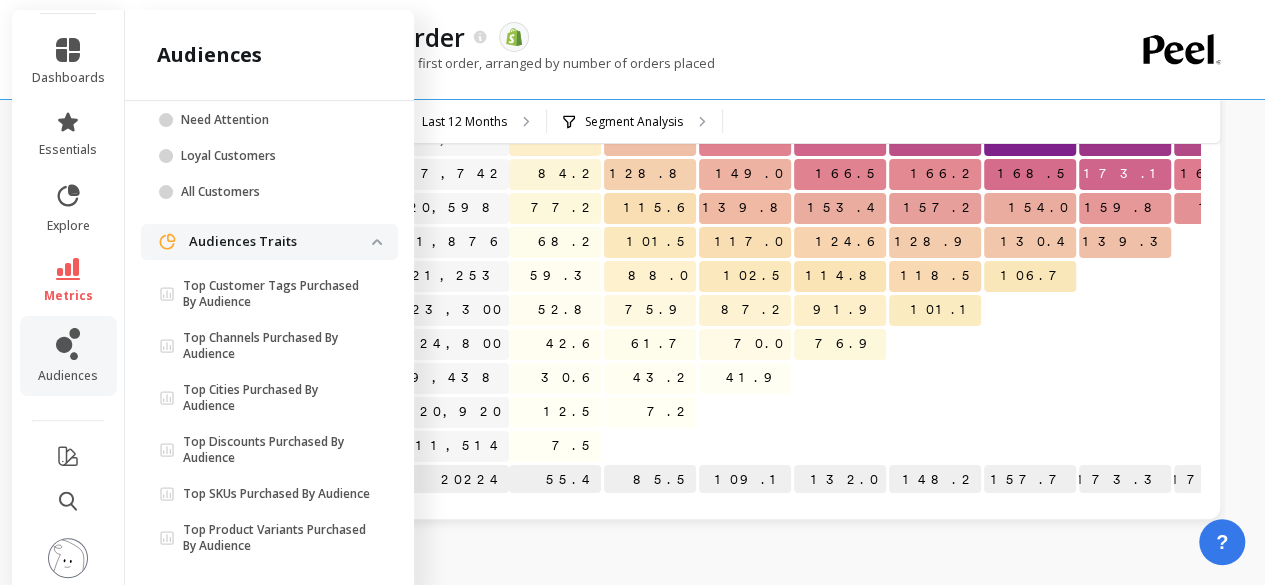 scroll, scrollTop: 236, scrollLeft: 0, axis: vertical 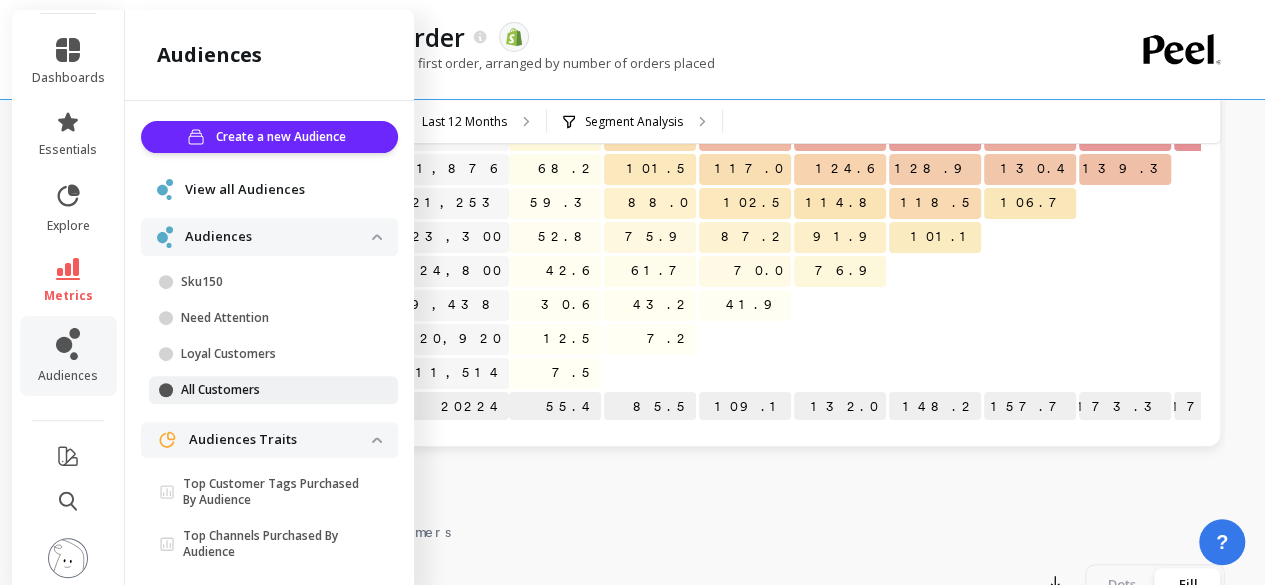click on "All Customers" at bounding box center [276, 390] 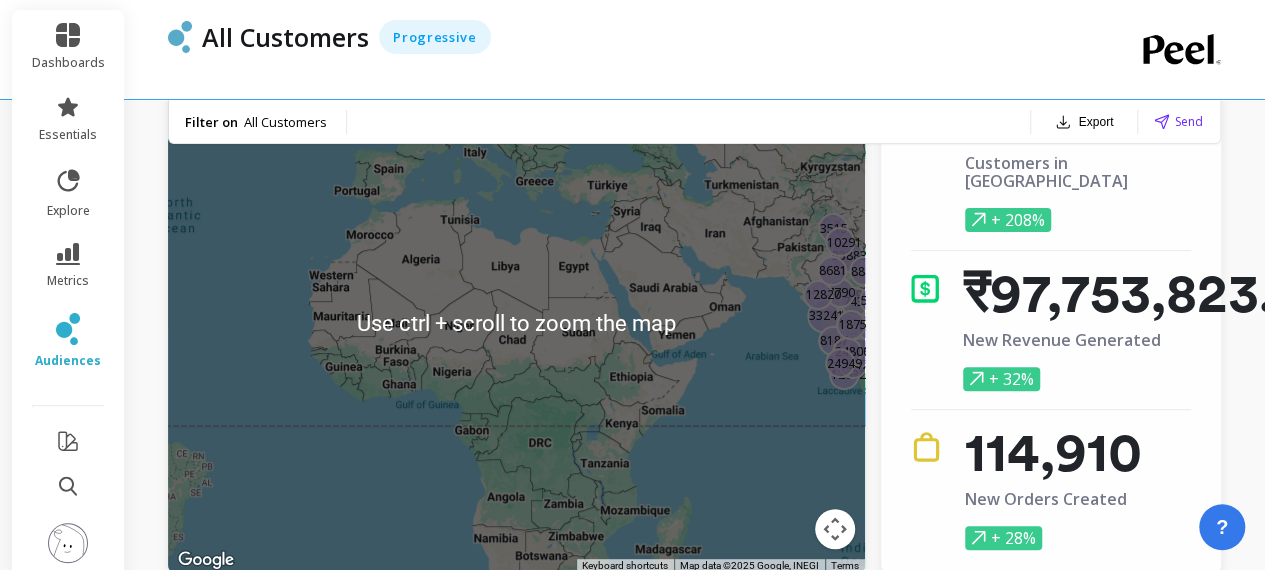 scroll, scrollTop: 129, scrollLeft: 0, axis: vertical 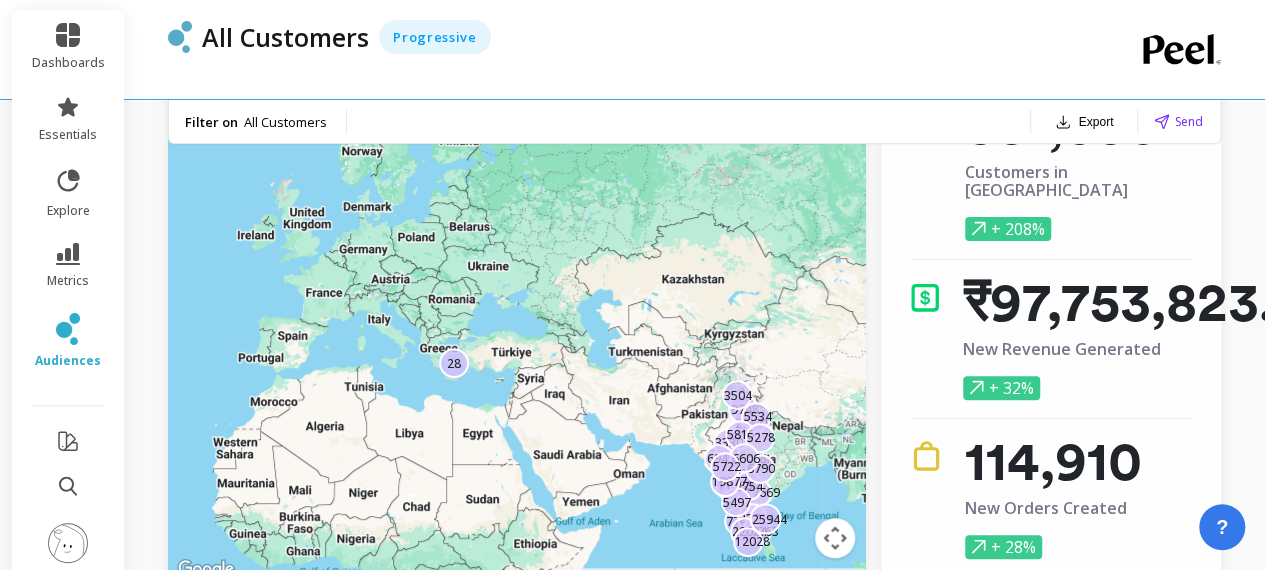 drag, startPoint x: 661, startPoint y: 277, endPoint x: 552, endPoint y: 441, distance: 196.91876 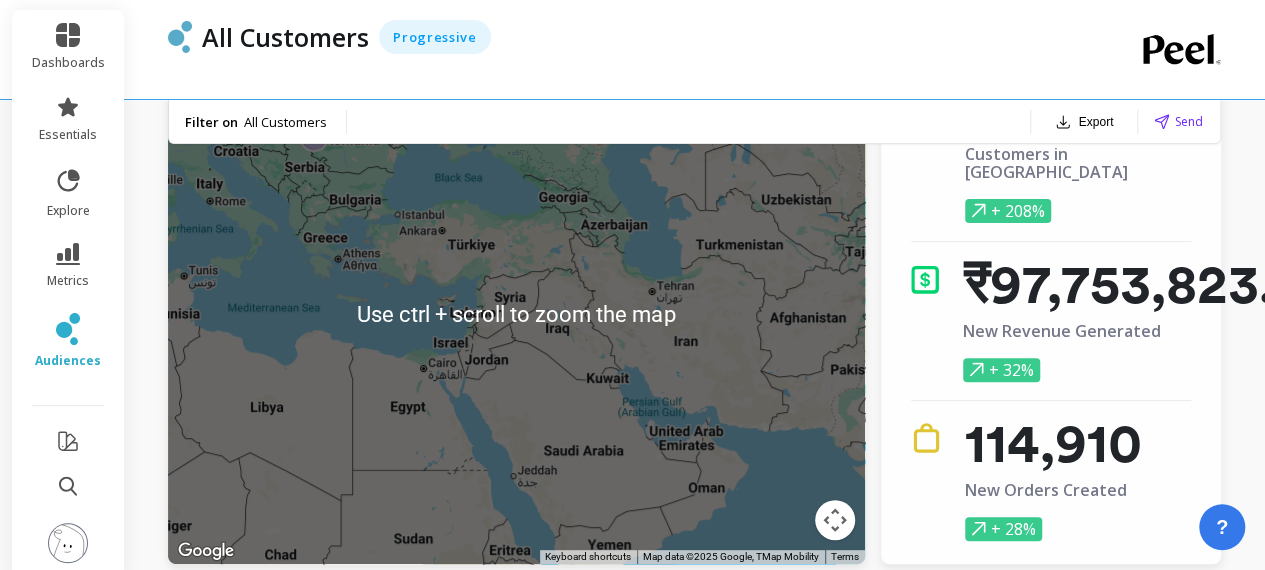 scroll, scrollTop: 146, scrollLeft: 0, axis: vertical 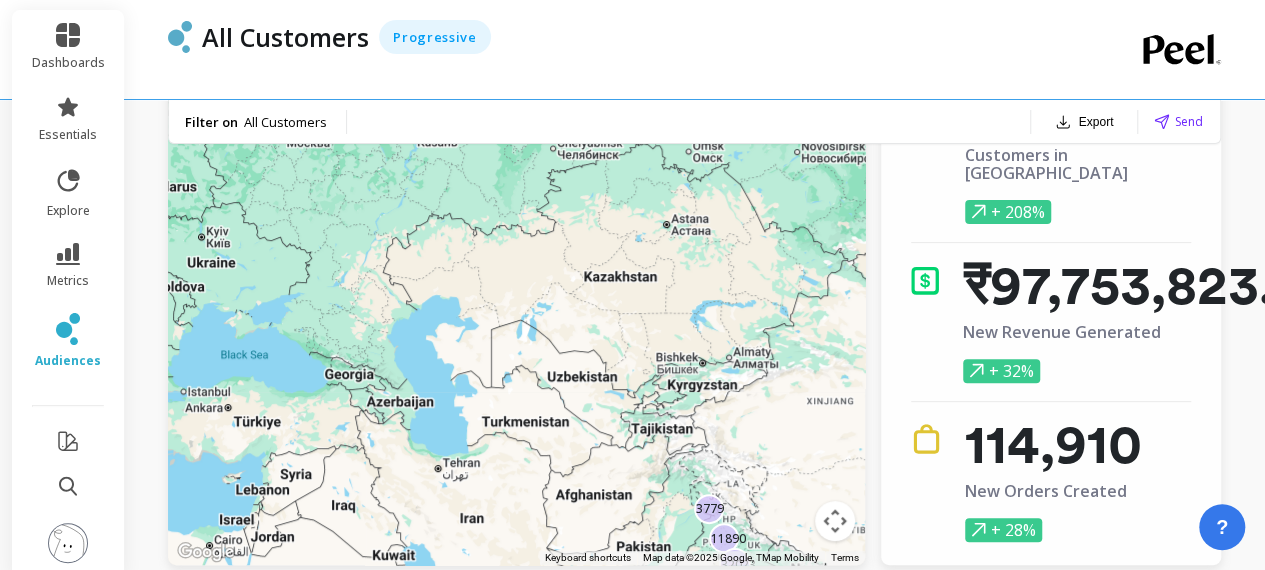 drag, startPoint x: 744, startPoint y: 344, endPoint x: 527, endPoint y: 523, distance: 281.30054 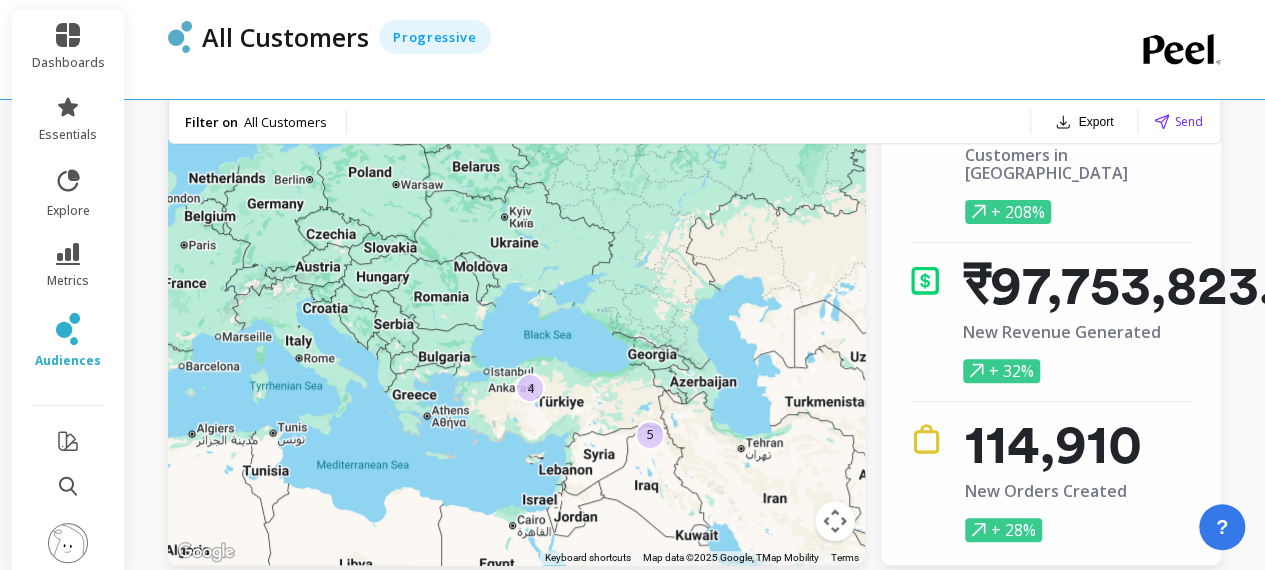 drag, startPoint x: 458, startPoint y: 469, endPoint x: 772, endPoint y: 440, distance: 315.33633 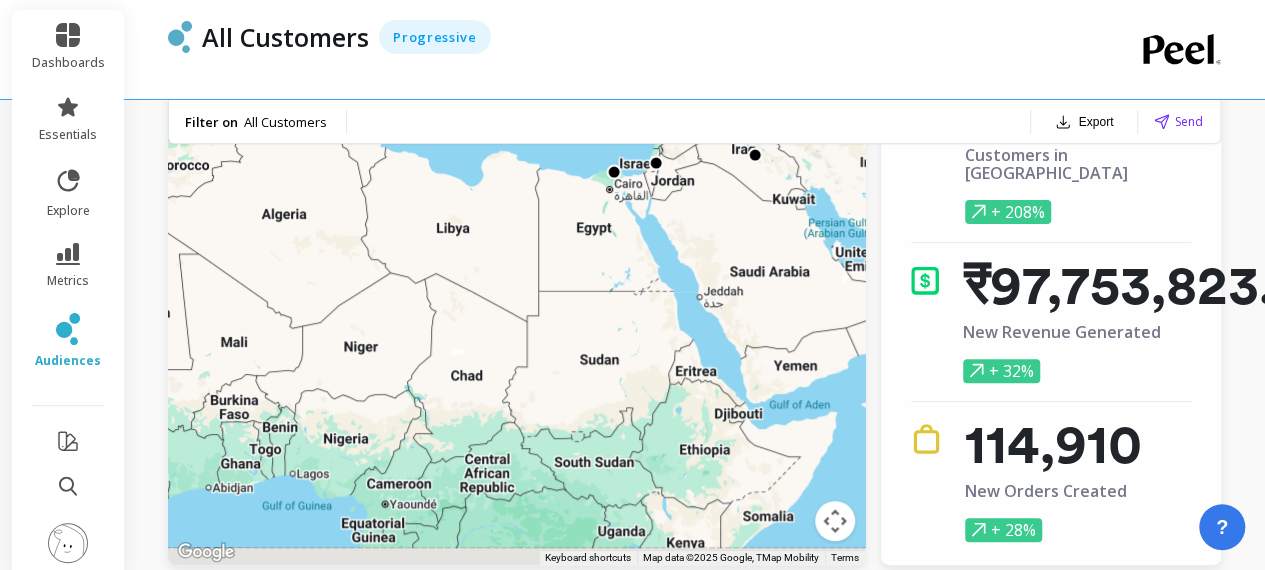 drag, startPoint x: 561, startPoint y: 352, endPoint x: 662, endPoint y: -1, distance: 367.16483 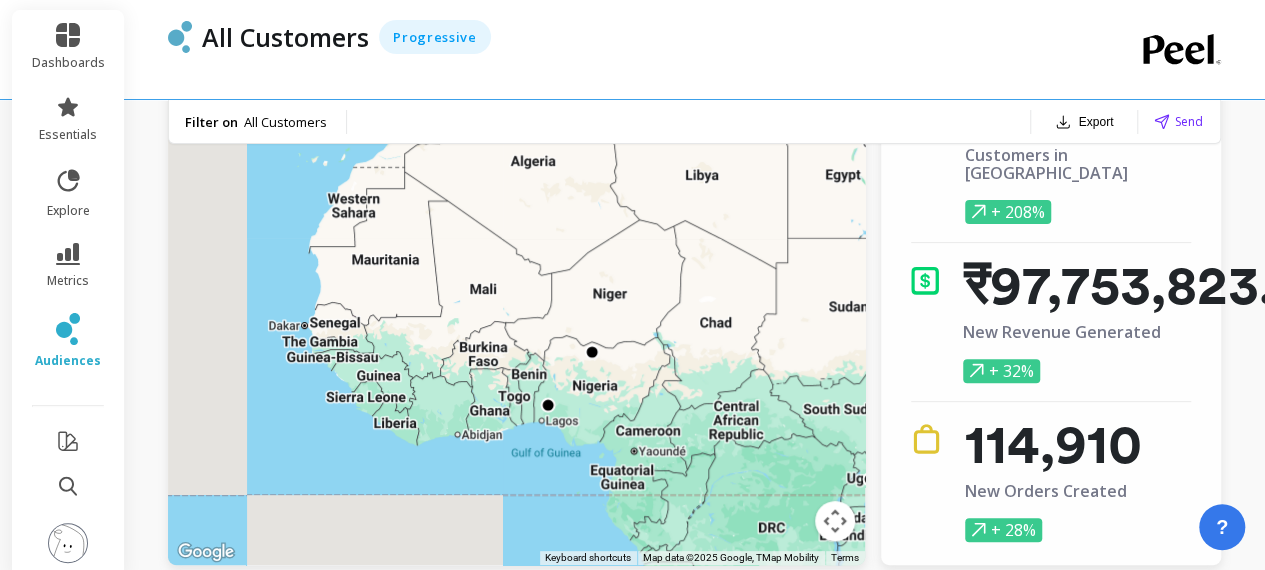 drag, startPoint x: 564, startPoint y: 358, endPoint x: 819, endPoint y: 319, distance: 257.96512 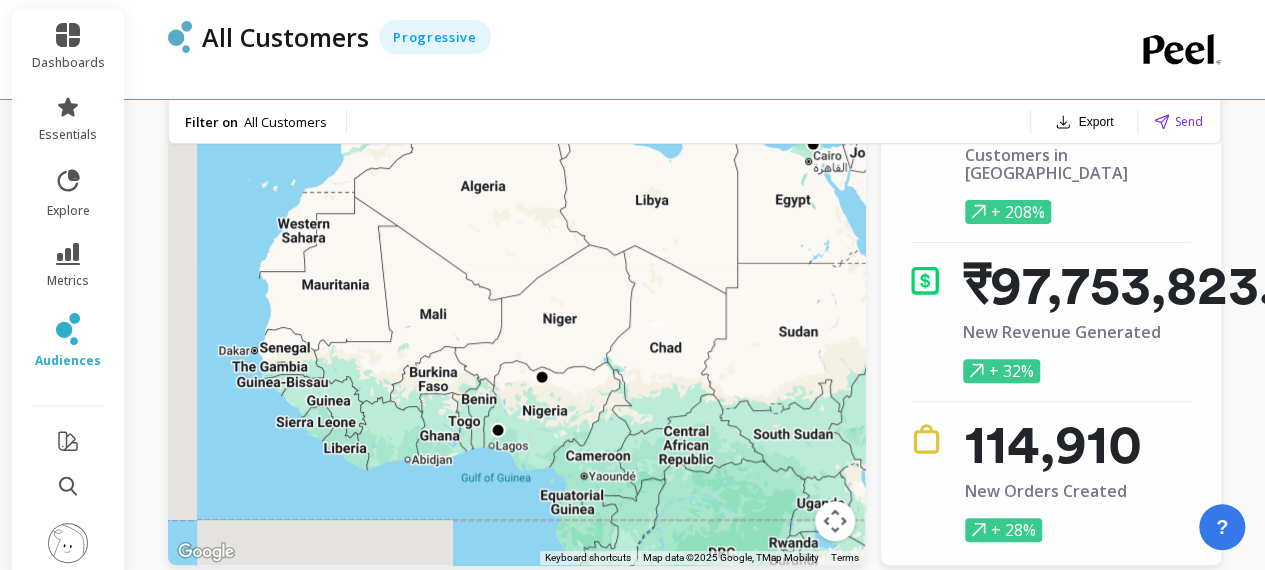 drag, startPoint x: 456, startPoint y: 319, endPoint x: 404, endPoint y: 344, distance: 57.697487 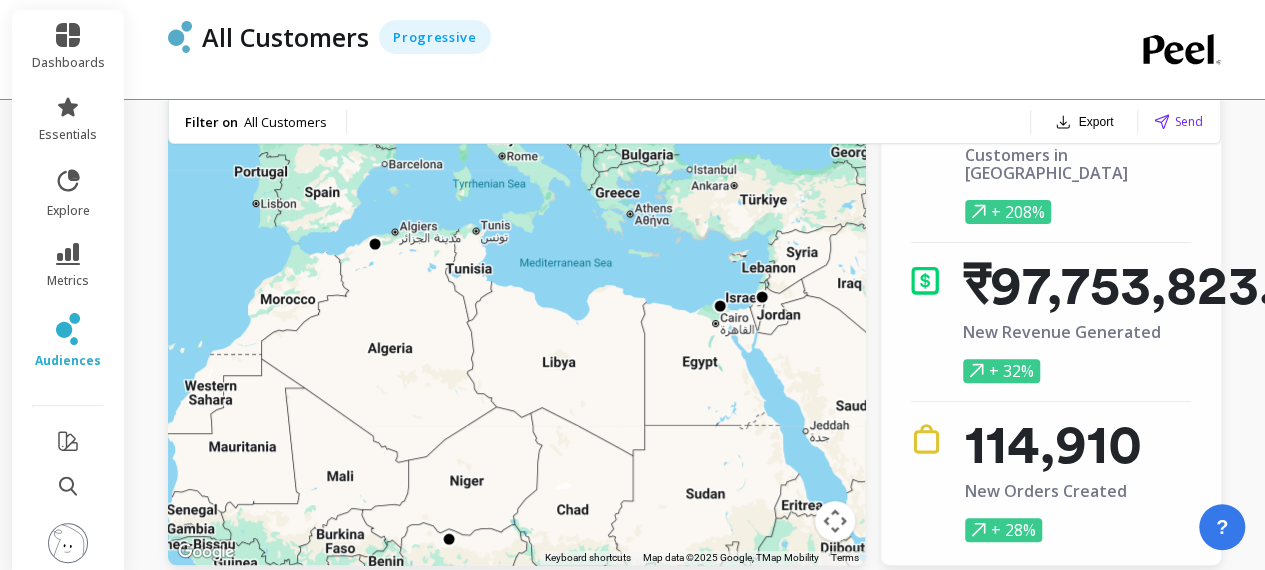 drag, startPoint x: 579, startPoint y: 341, endPoint x: 483, endPoint y: 503, distance: 188.30826 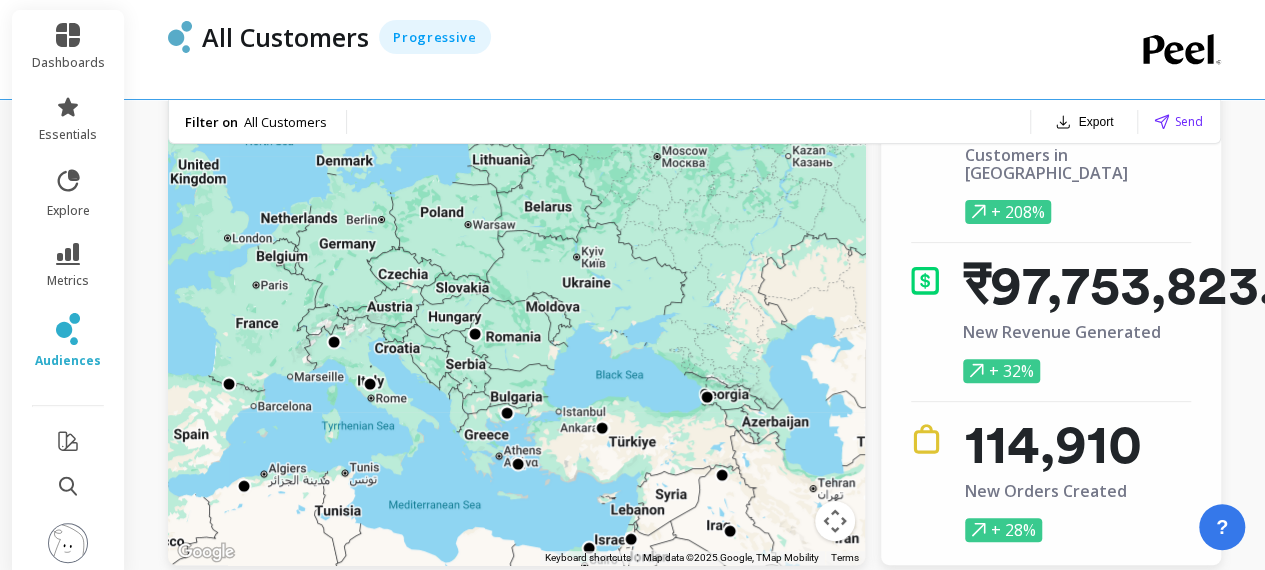 drag, startPoint x: 708, startPoint y: 348, endPoint x: 574, endPoint y: 591, distance: 277.49774 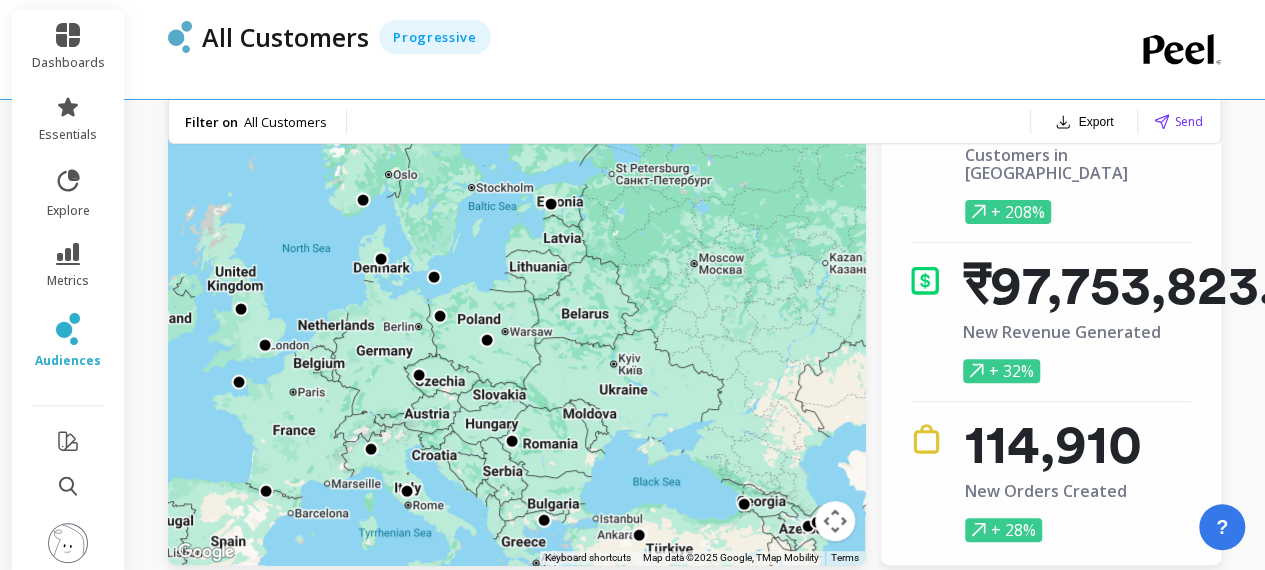 drag, startPoint x: 605, startPoint y: 391, endPoint x: 644, endPoint y: 498, distance: 113.88591 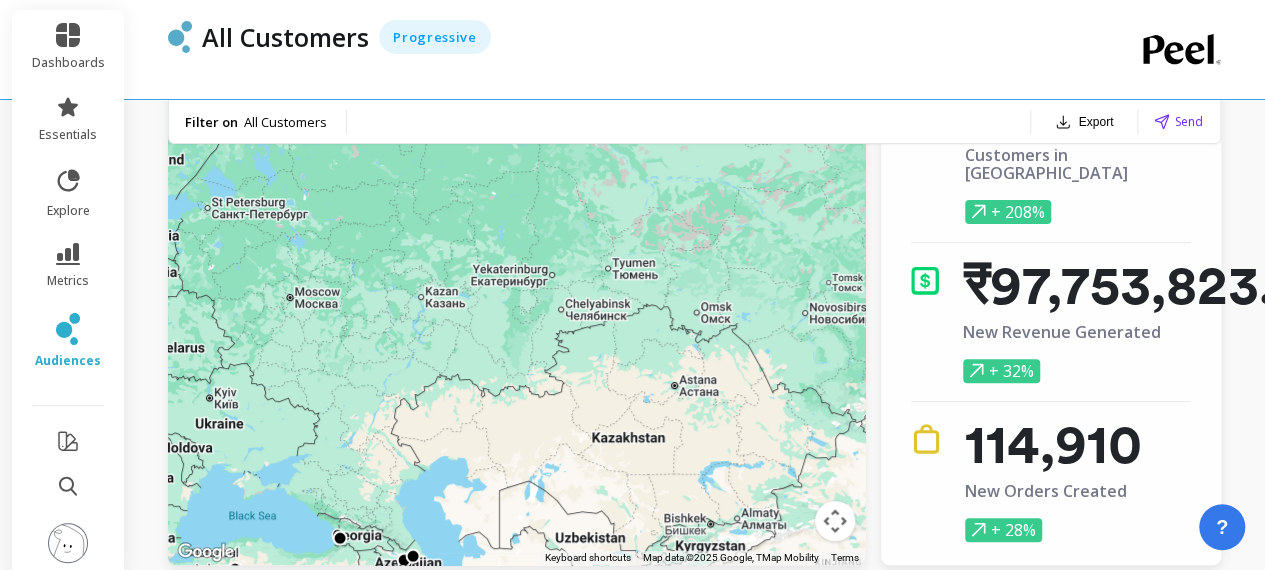 drag, startPoint x: 774, startPoint y: 395, endPoint x: 363, endPoint y: 430, distance: 412.48758 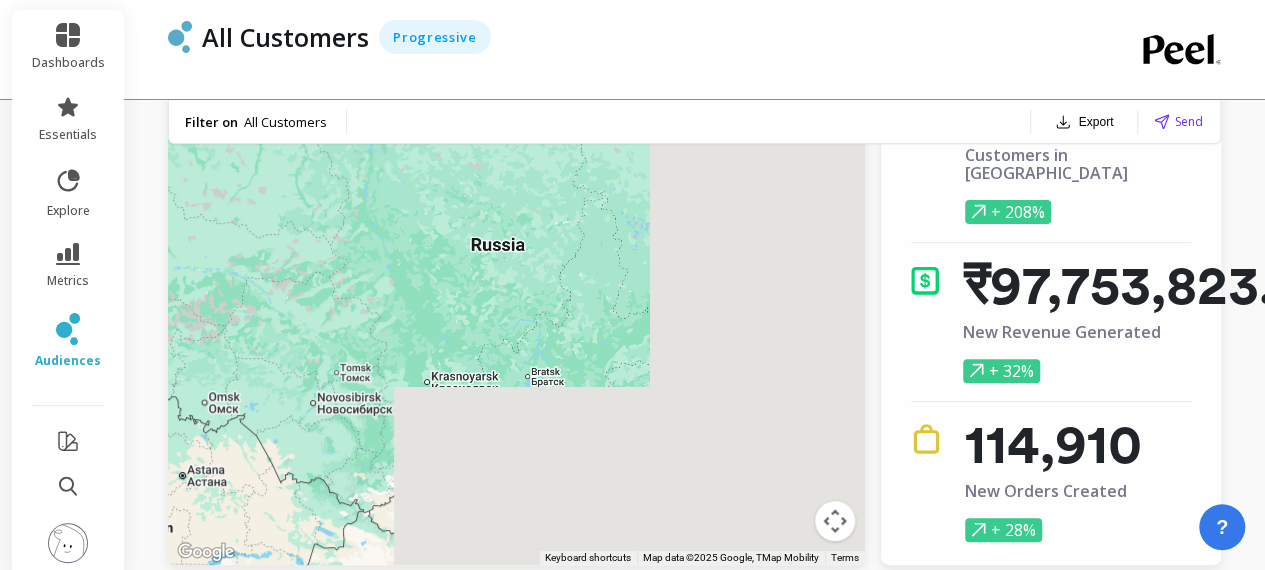drag, startPoint x: 723, startPoint y: 393, endPoint x: 212, endPoint y: 519, distance: 526.30505 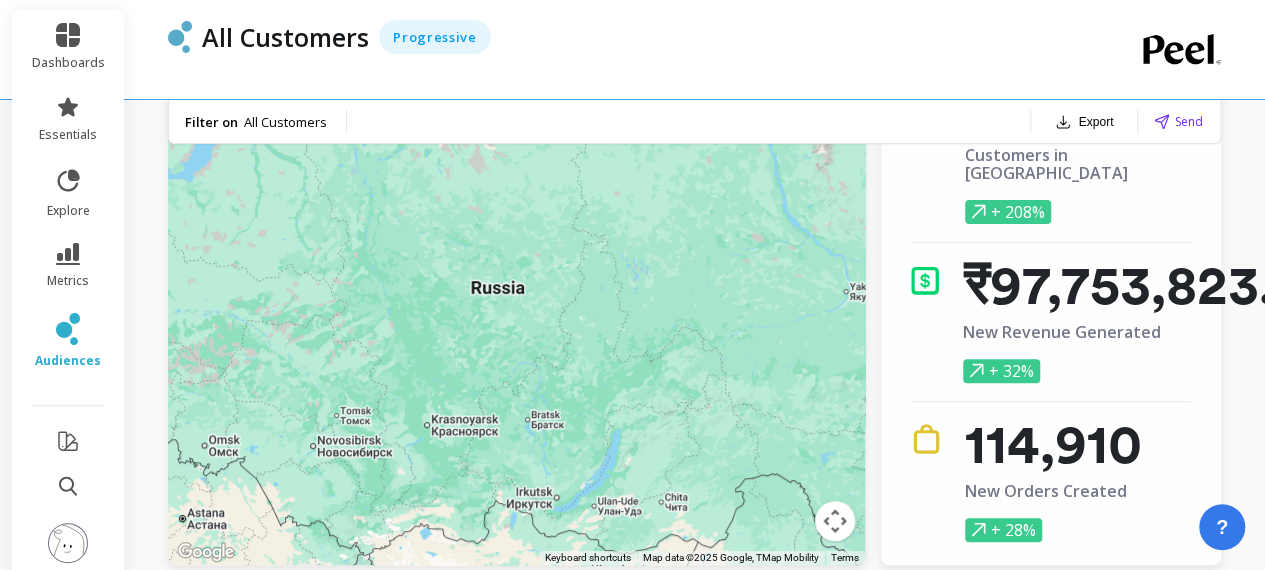 scroll, scrollTop: 135, scrollLeft: 0, axis: vertical 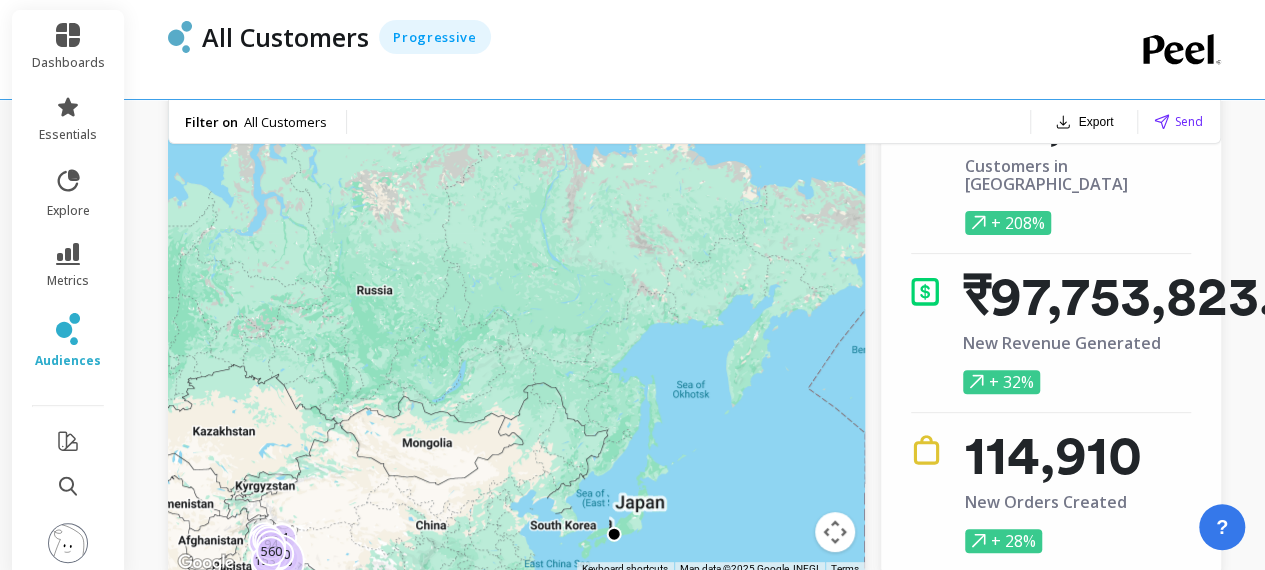 drag, startPoint x: 672, startPoint y: 348, endPoint x: 336, endPoint y: 327, distance: 336.6556 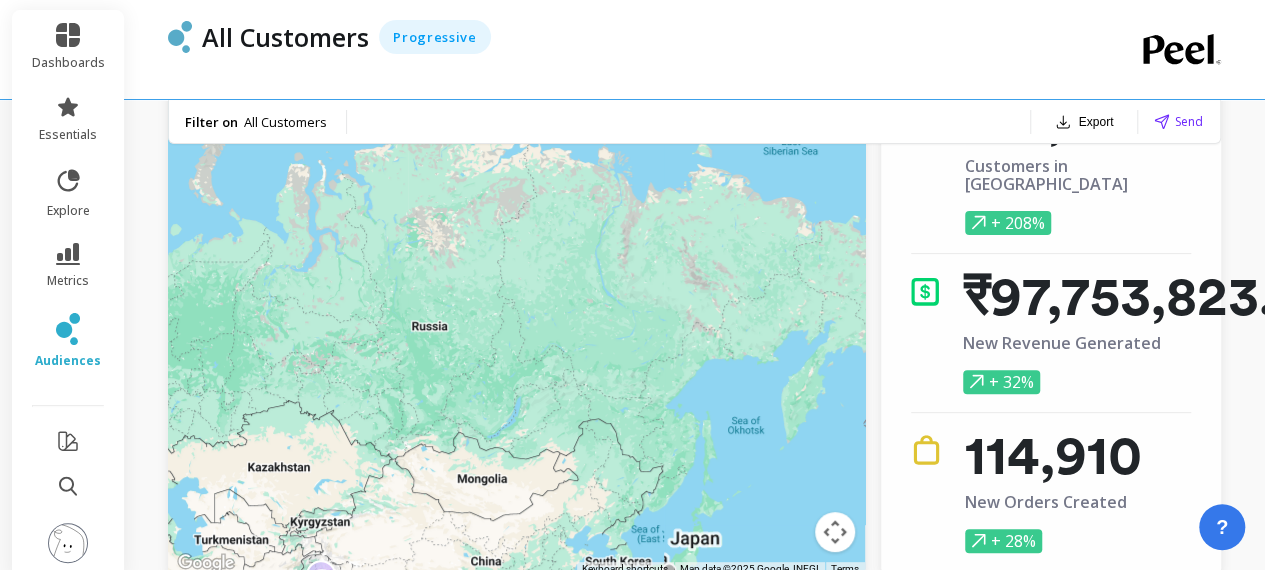 drag, startPoint x: 476, startPoint y: 342, endPoint x: 532, endPoint y: 393, distance: 75.74299 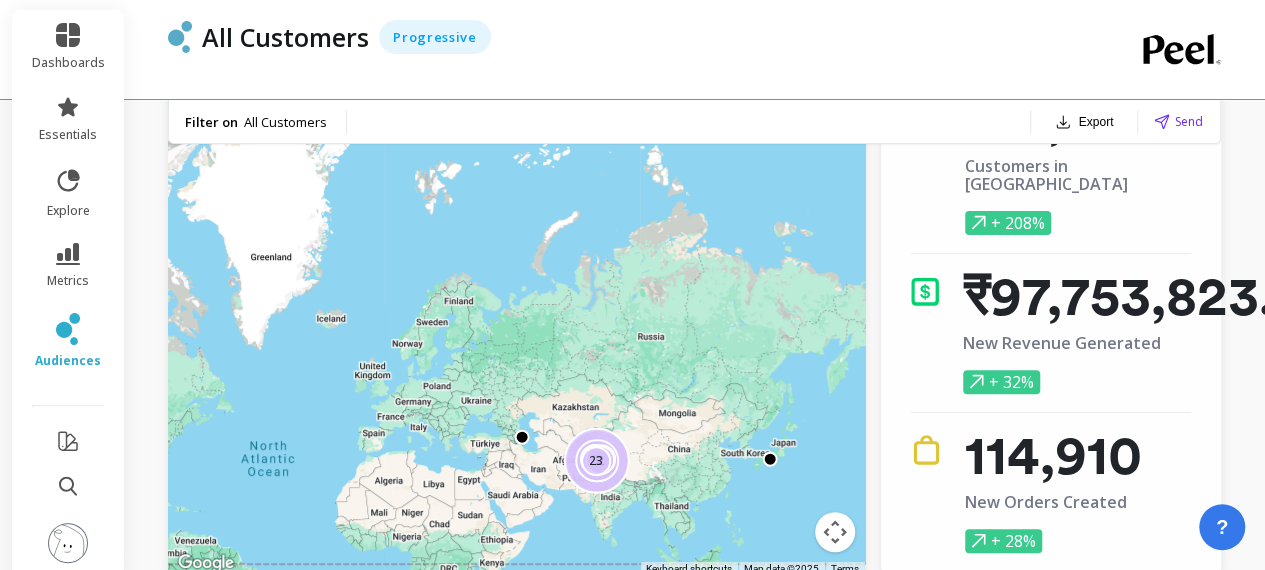 drag, startPoint x: 665, startPoint y: 427, endPoint x: 688, endPoint y: 413, distance: 26.925823 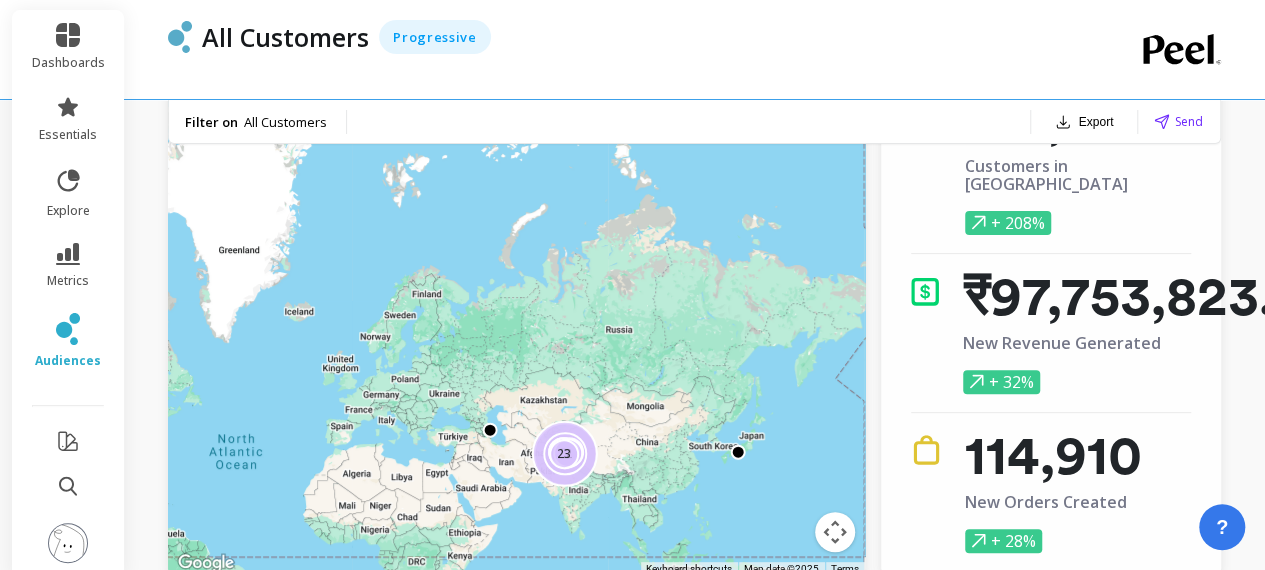 drag, startPoint x: 815, startPoint y: 399, endPoint x: 532, endPoint y: 387, distance: 283.2543 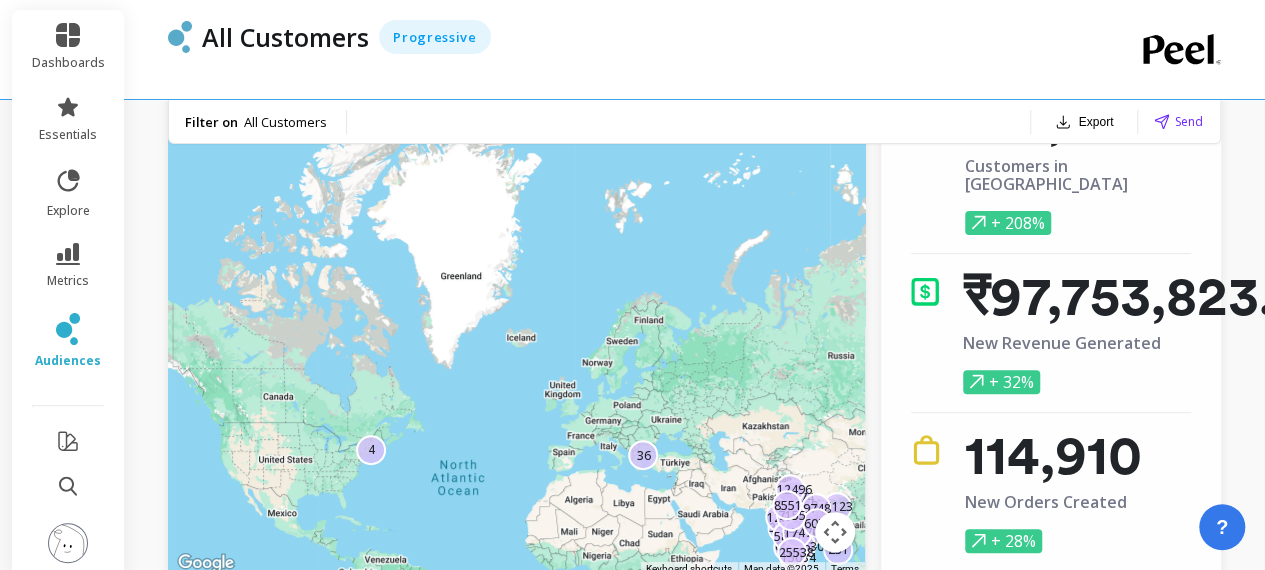 drag, startPoint x: 764, startPoint y: 385, endPoint x: 1102, endPoint y: 619, distance: 411.0961 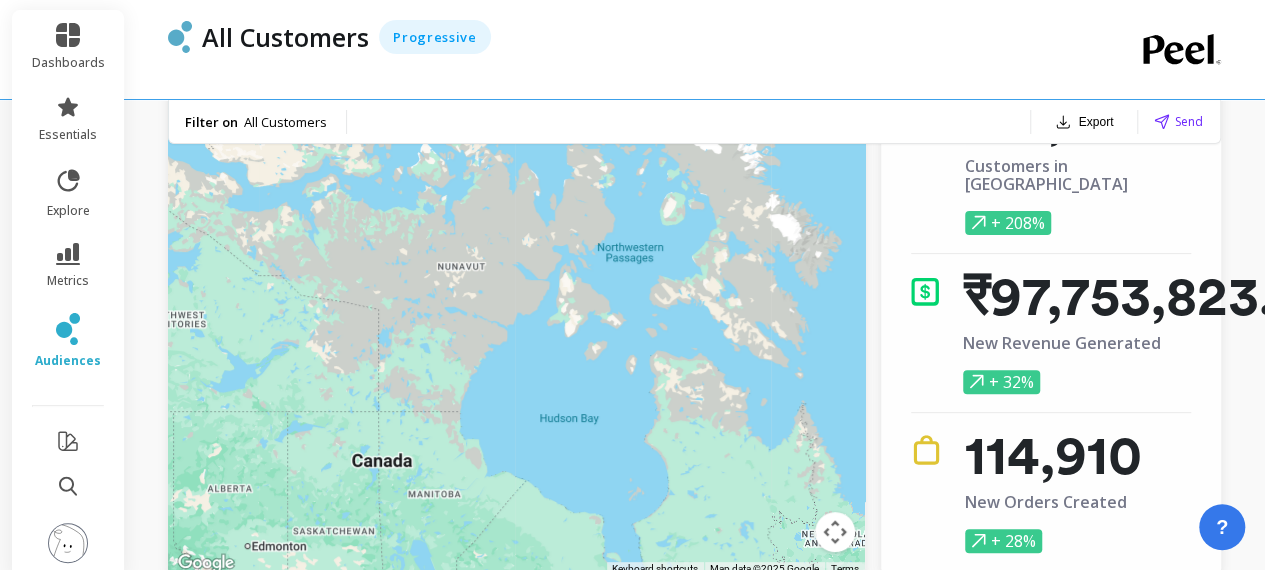 drag, startPoint x: 404, startPoint y: 299, endPoint x: 523, endPoint y: 131, distance: 205.87617 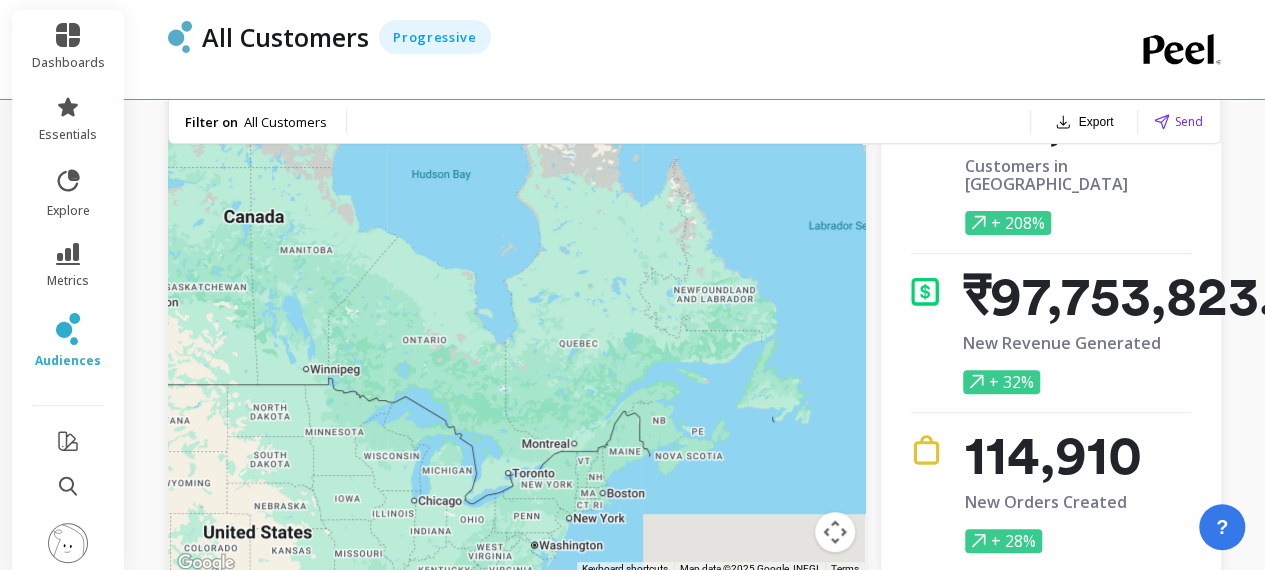 drag, startPoint x: 316, startPoint y: 273, endPoint x: 188, endPoint y: 32, distance: 272.88275 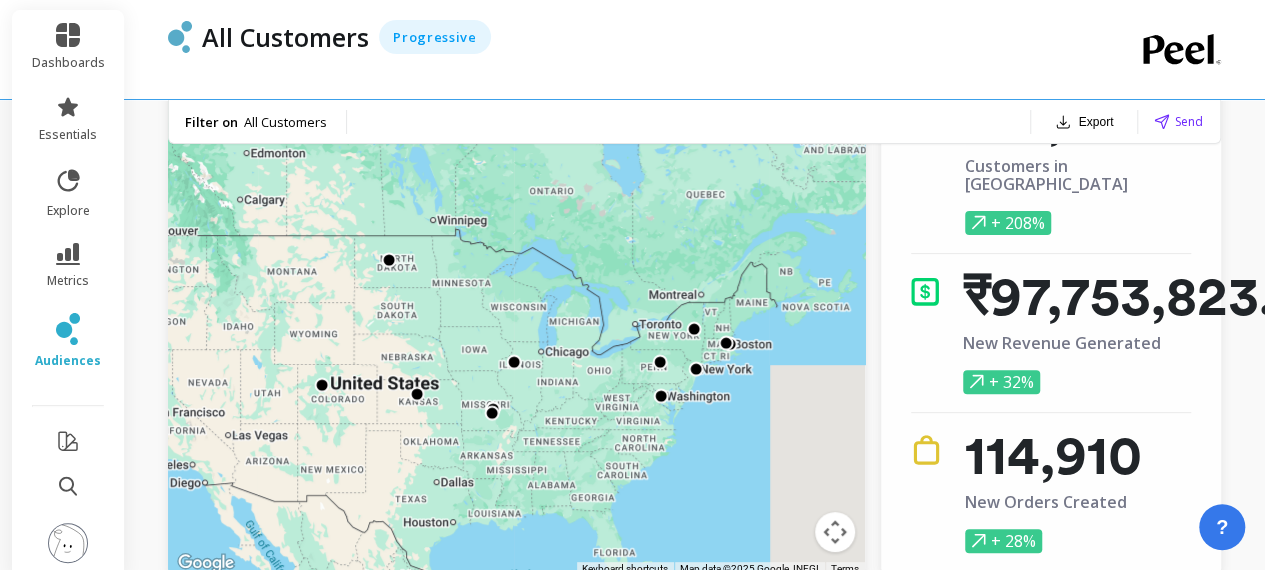 drag, startPoint x: 321, startPoint y: 267, endPoint x: 450, endPoint y: 119, distance: 196.32881 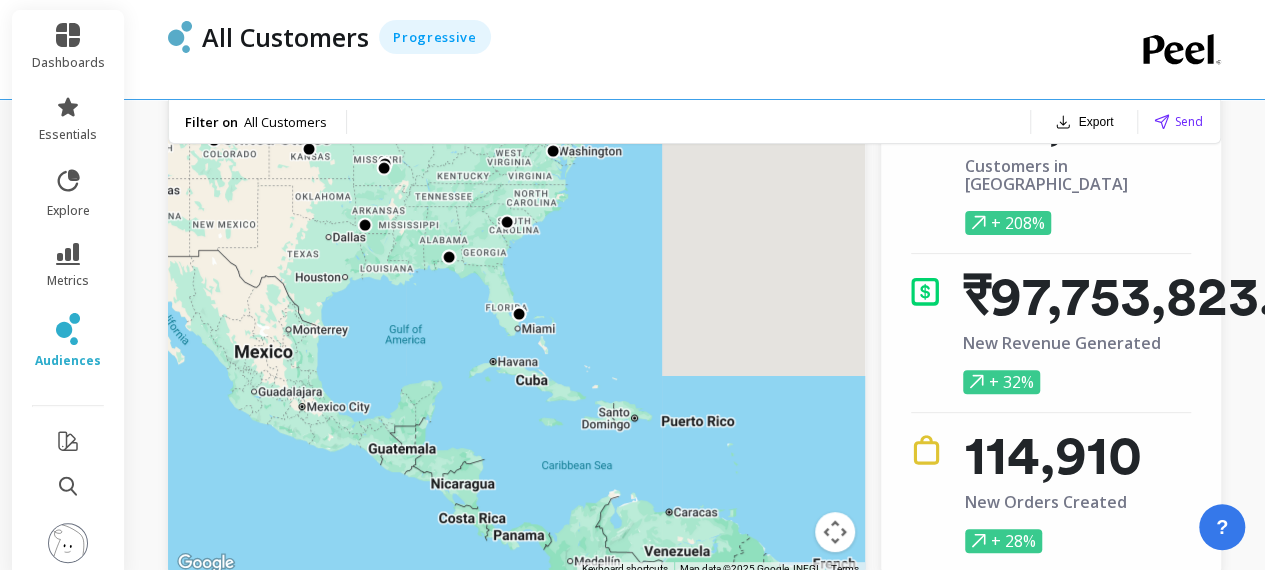 drag, startPoint x: 562, startPoint y: 273, endPoint x: 451, endPoint y: 19, distance: 277.1949 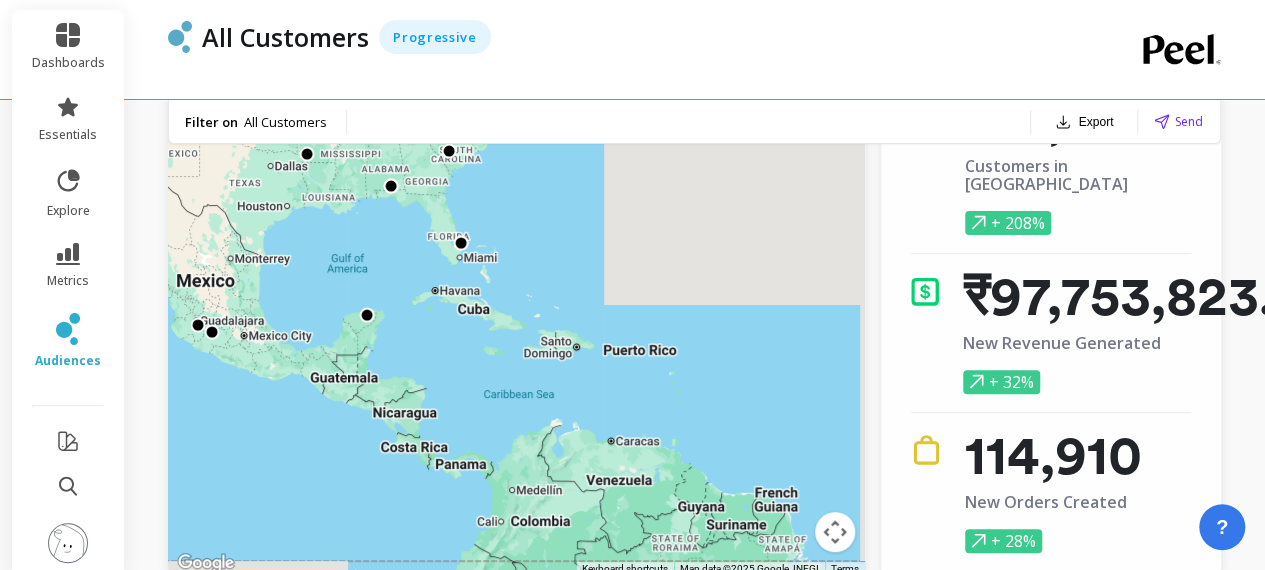 drag, startPoint x: 476, startPoint y: 423, endPoint x: 444, endPoint y: 379, distance: 54.405884 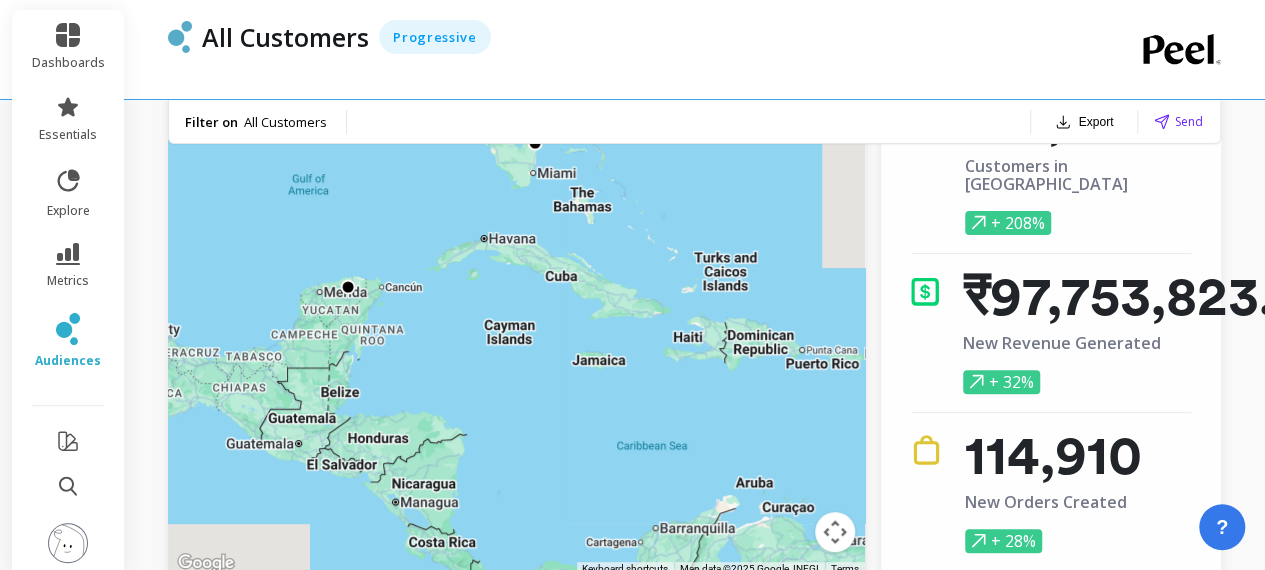 drag, startPoint x: 444, startPoint y: 383, endPoint x: 480, endPoint y: 397, distance: 38.626415 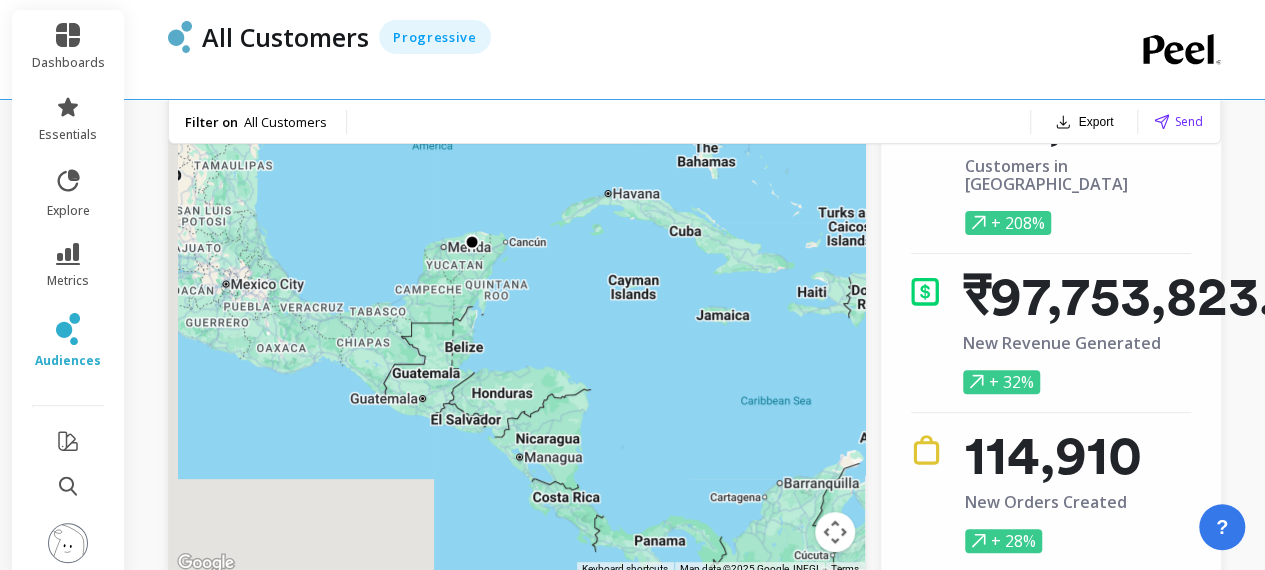 drag, startPoint x: 585, startPoint y: 455, endPoint x: 626, endPoint y: 273, distance: 186.56099 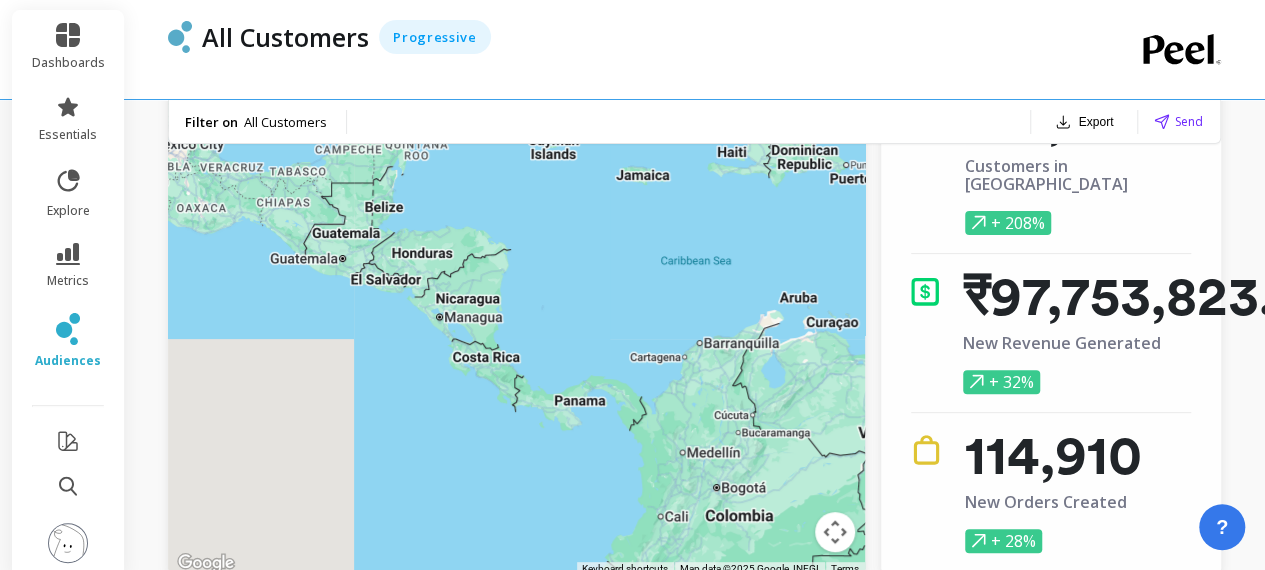 click on "To navigate, press the arrow keys." at bounding box center (516, 326) 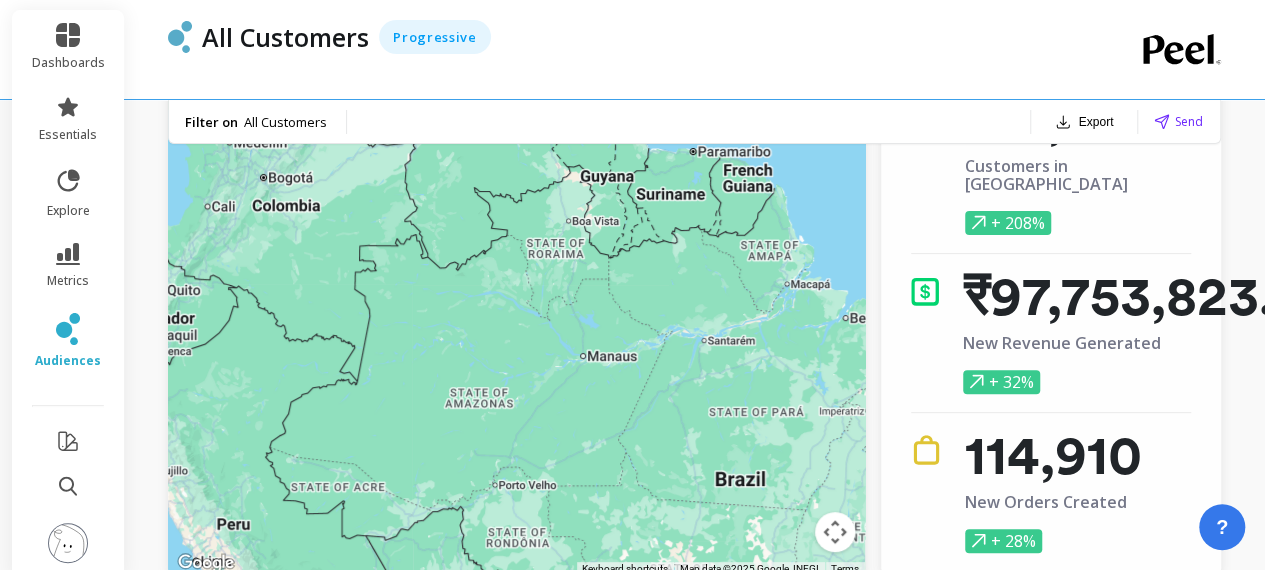 drag, startPoint x: 625, startPoint y: 274, endPoint x: 113, endPoint y: -36, distance: 598.53485 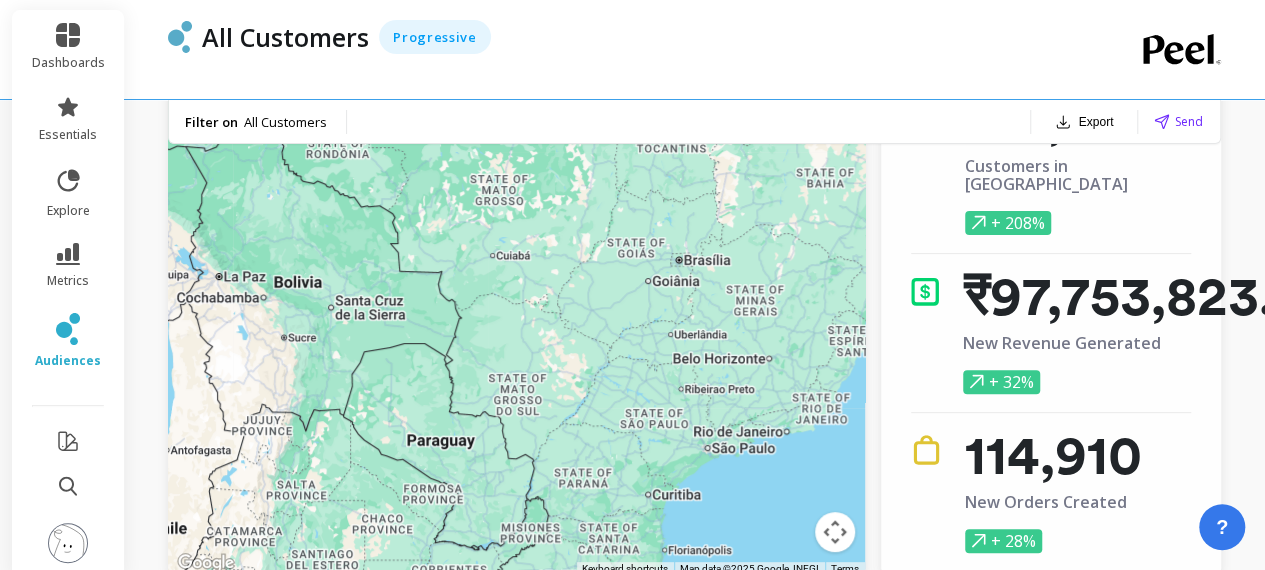 drag, startPoint x: 568, startPoint y: 288, endPoint x: 456, endPoint y: -87, distance: 391.3681 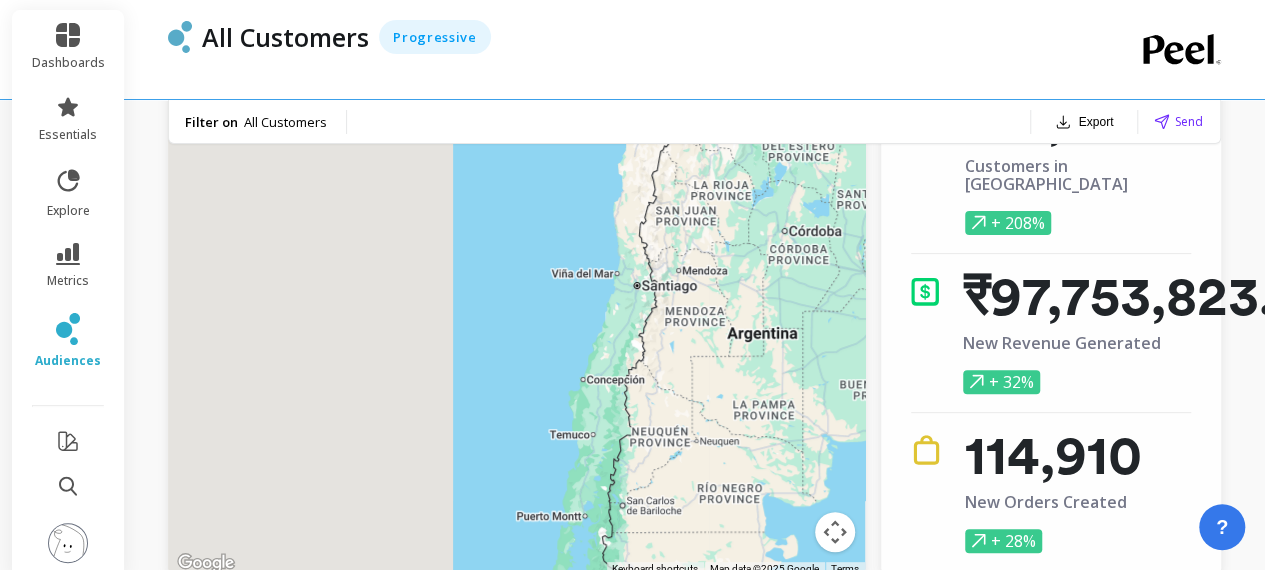 drag, startPoint x: 316, startPoint y: 334, endPoint x: 804, endPoint y: -85, distance: 643.19904 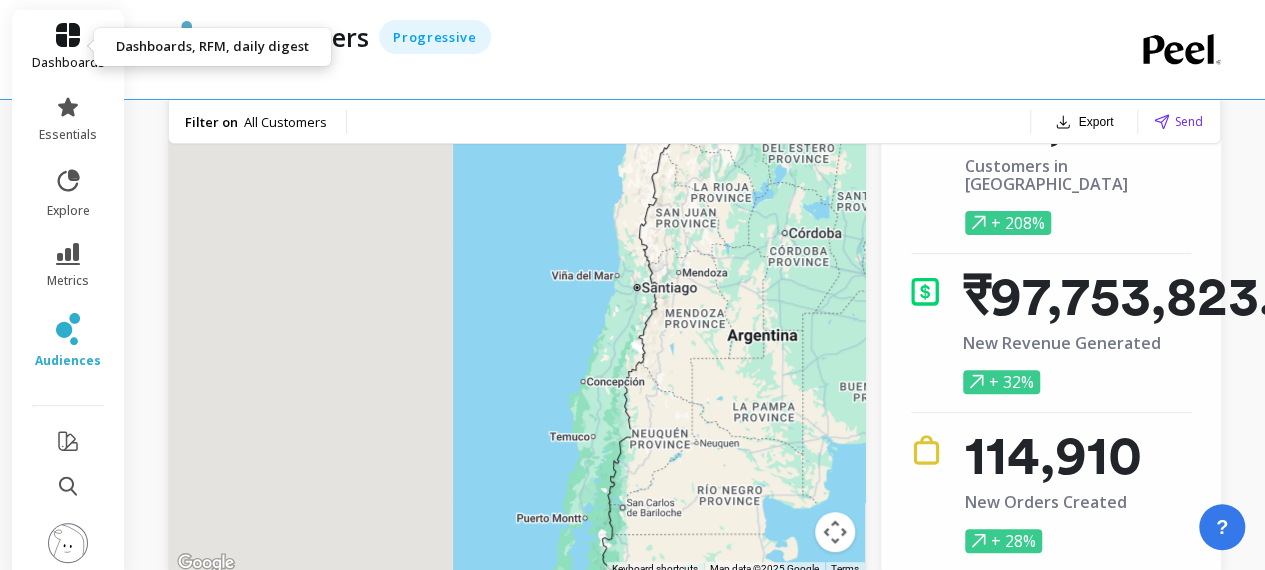 click 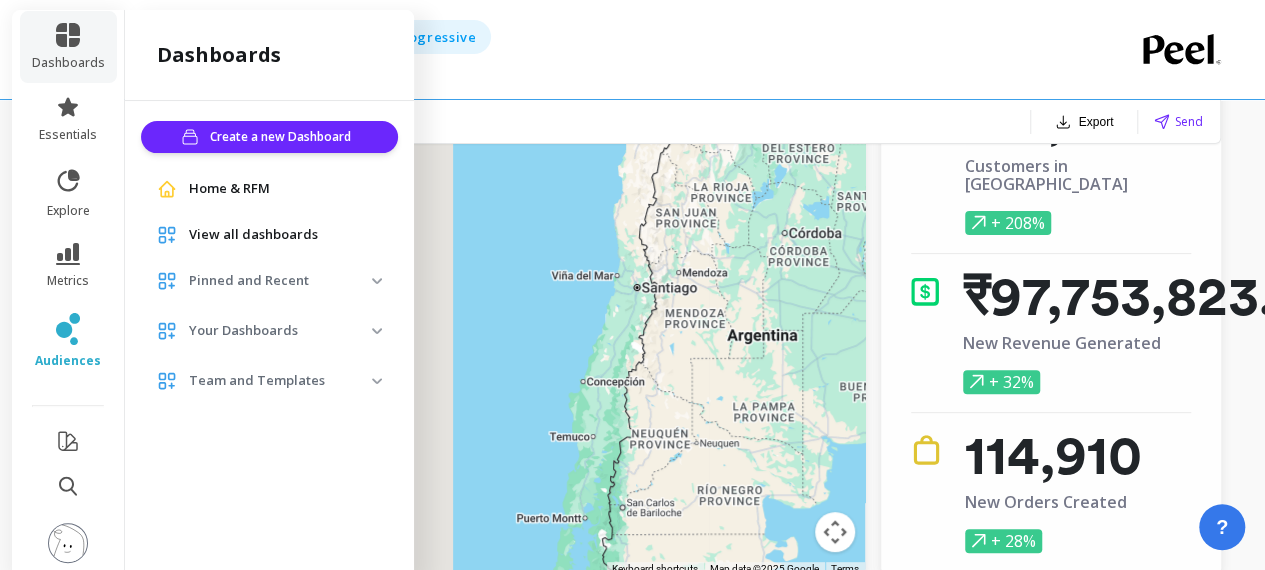 click on "Filter on All Customers Export
Send" at bounding box center (694, 122) 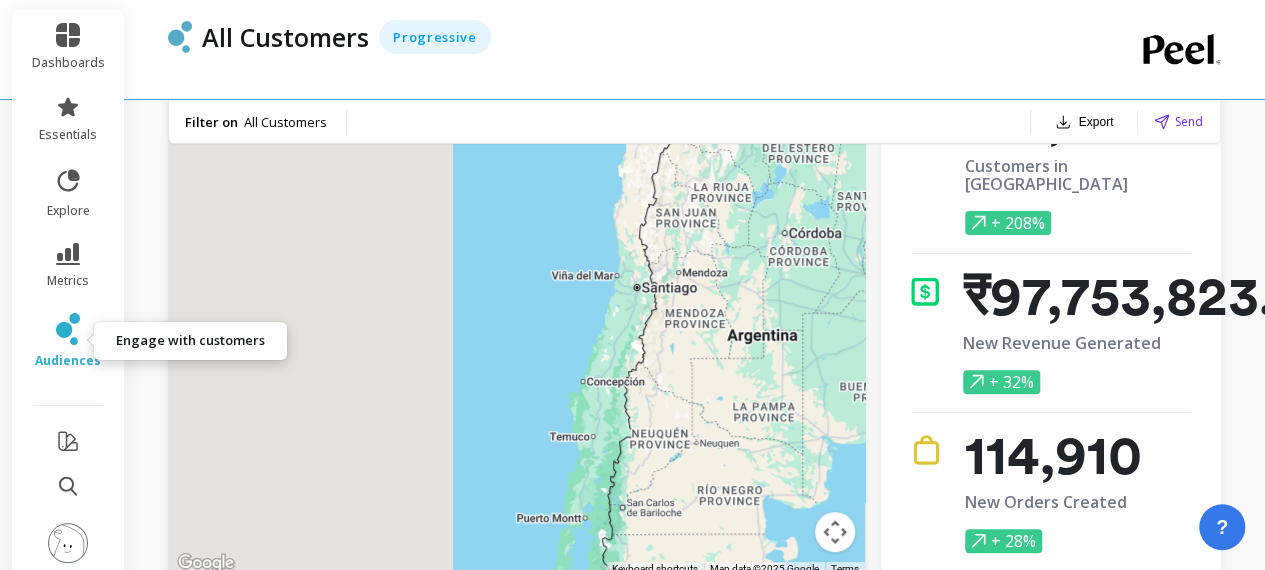 click 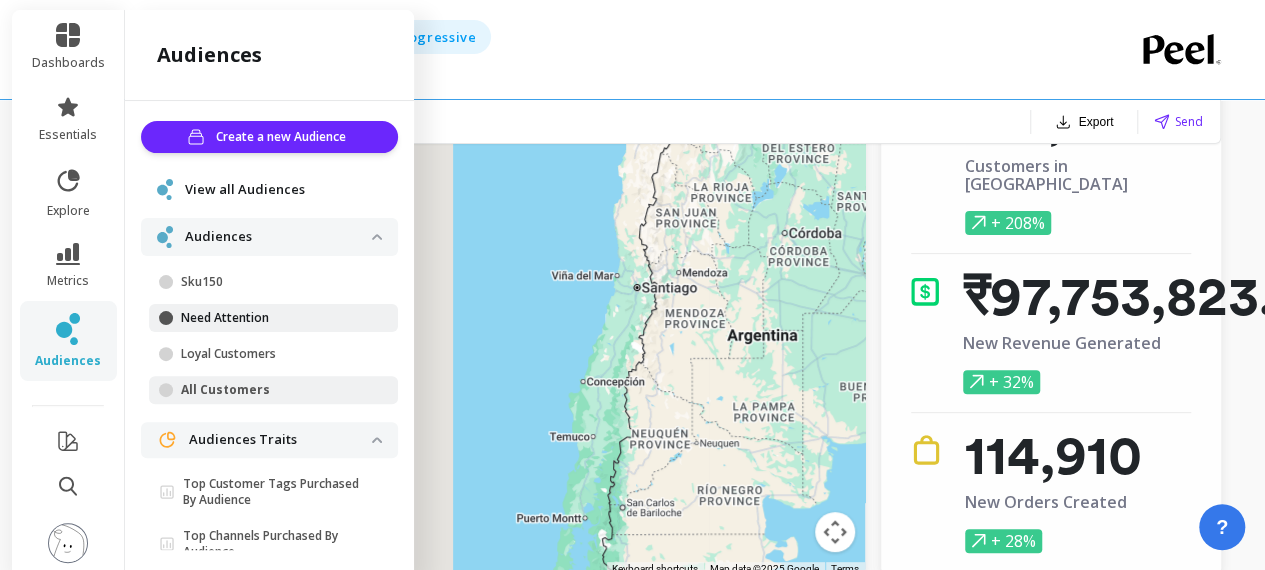 click on "Need Attention" at bounding box center (276, 318) 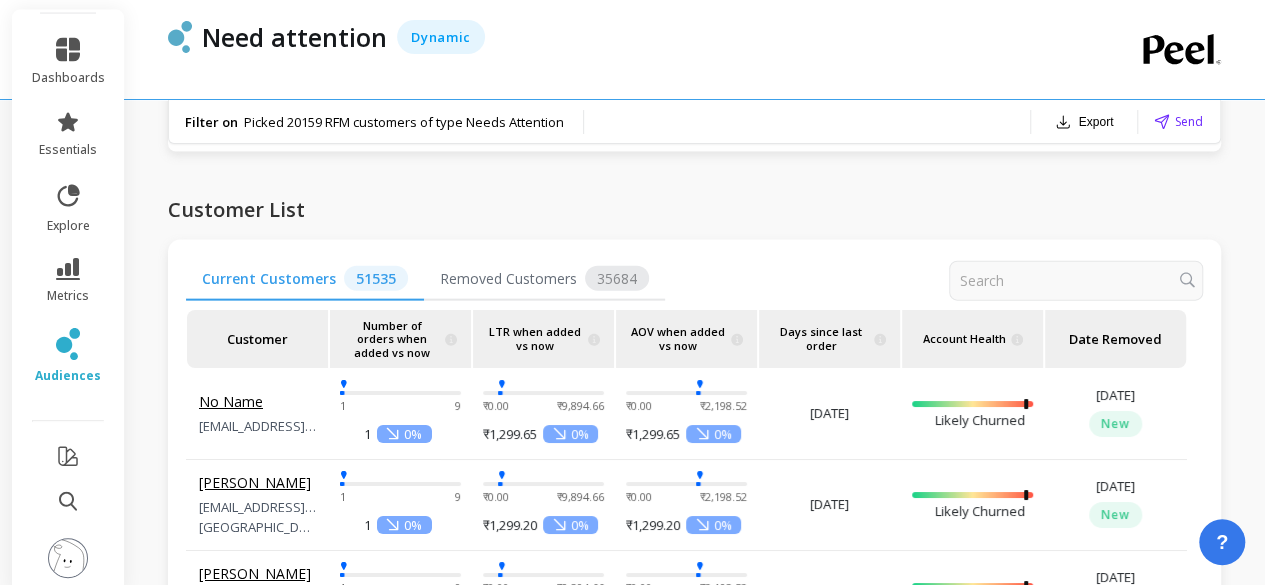 scroll, scrollTop: 2118, scrollLeft: 0, axis: vertical 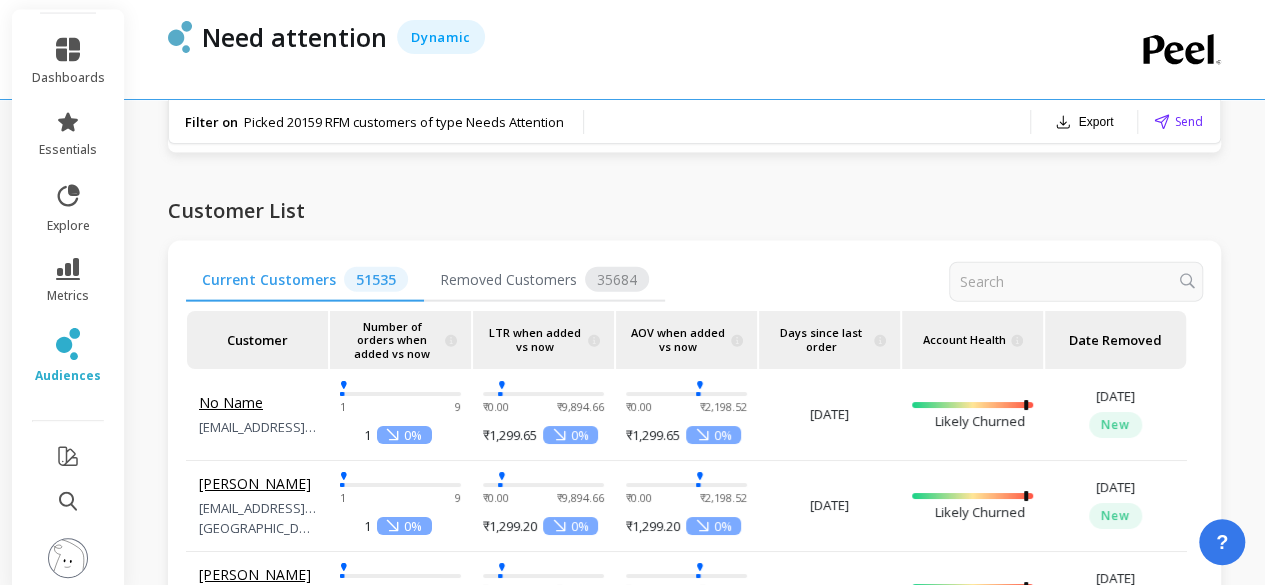click on "Removed Customers 35684" at bounding box center (544, 280) 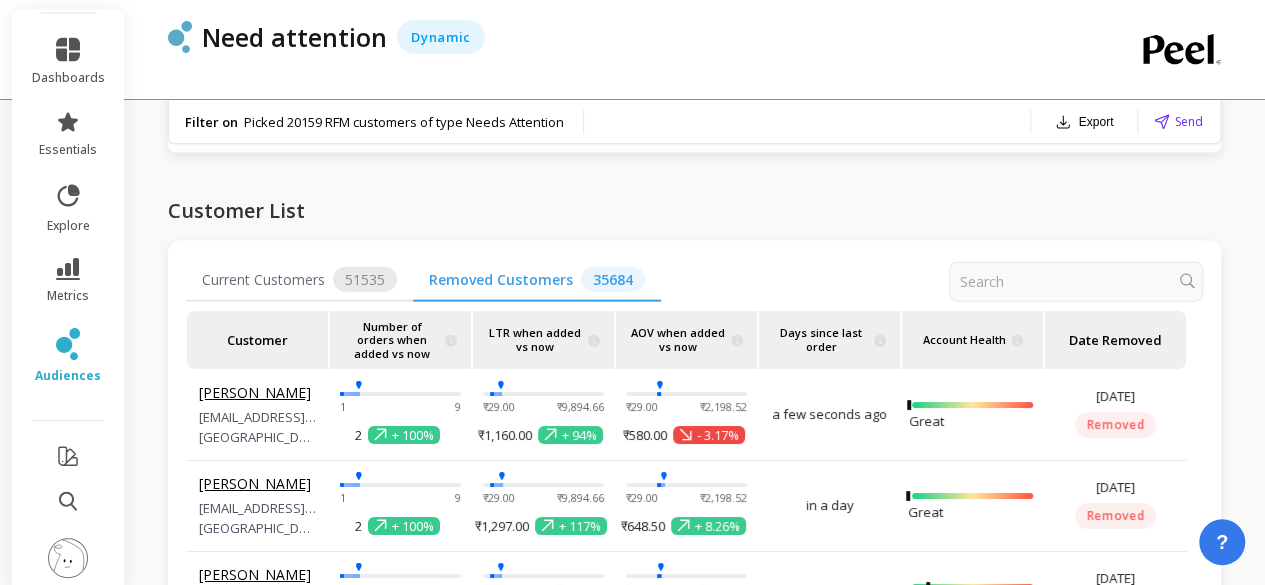 click on "Current Customers 51535" at bounding box center (299, 280) 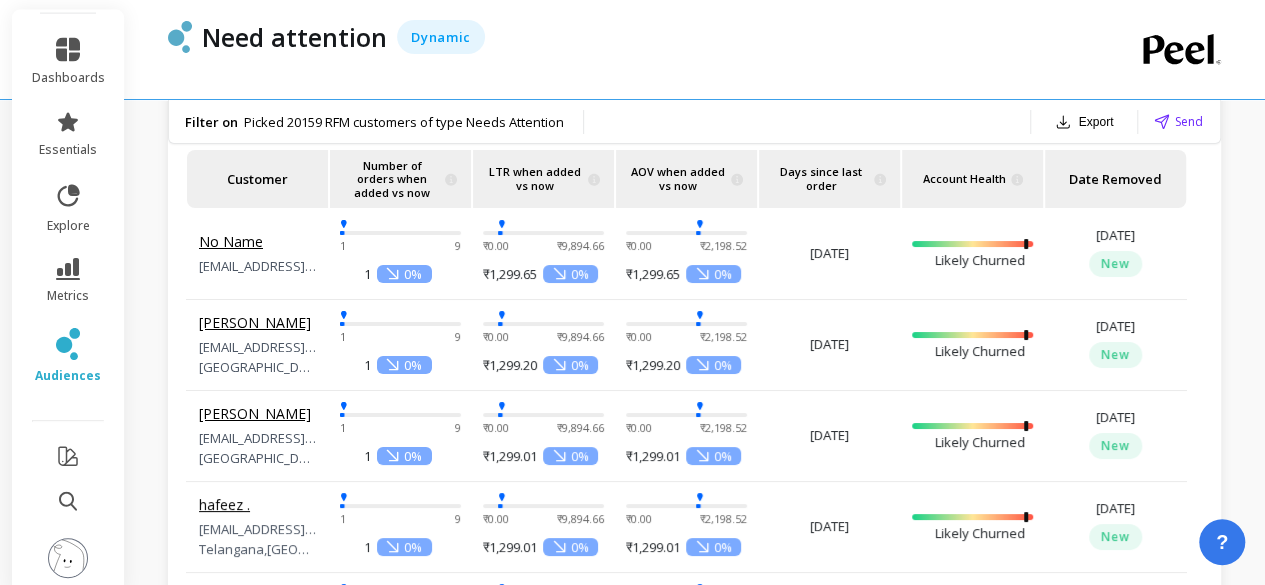 scroll, scrollTop: 2280, scrollLeft: 0, axis: vertical 